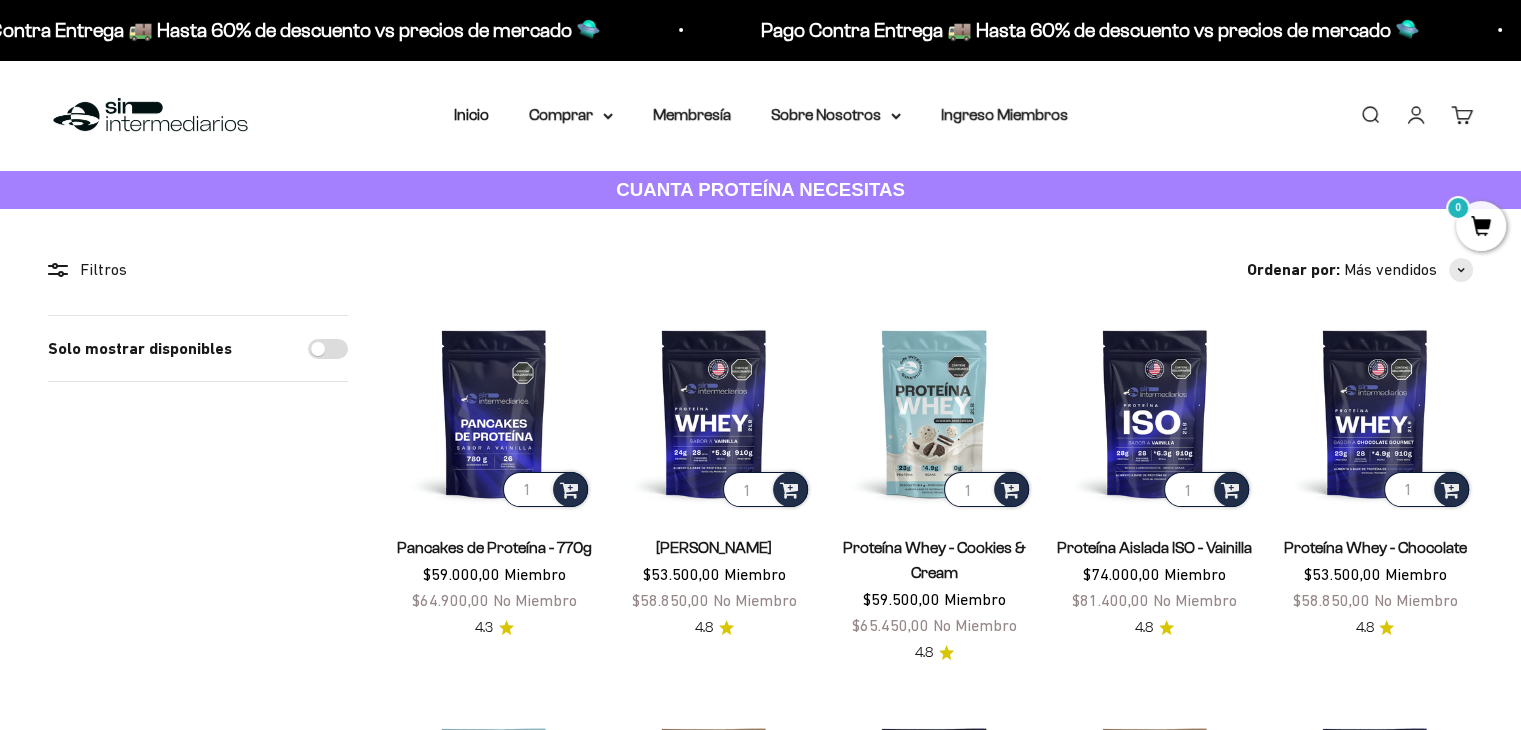scroll, scrollTop: 0, scrollLeft: 0, axis: both 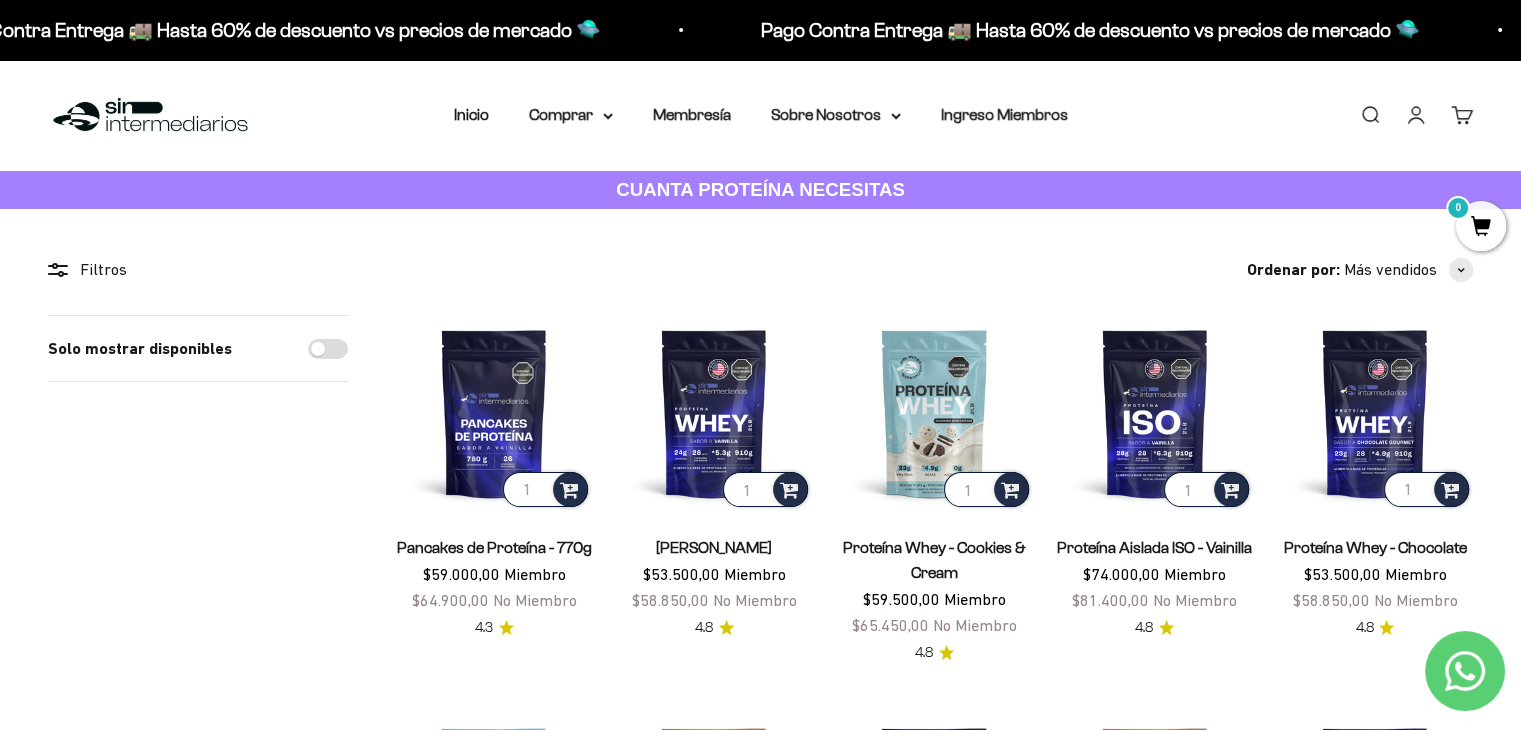click on "Iniciar sesión" at bounding box center [1416, 115] 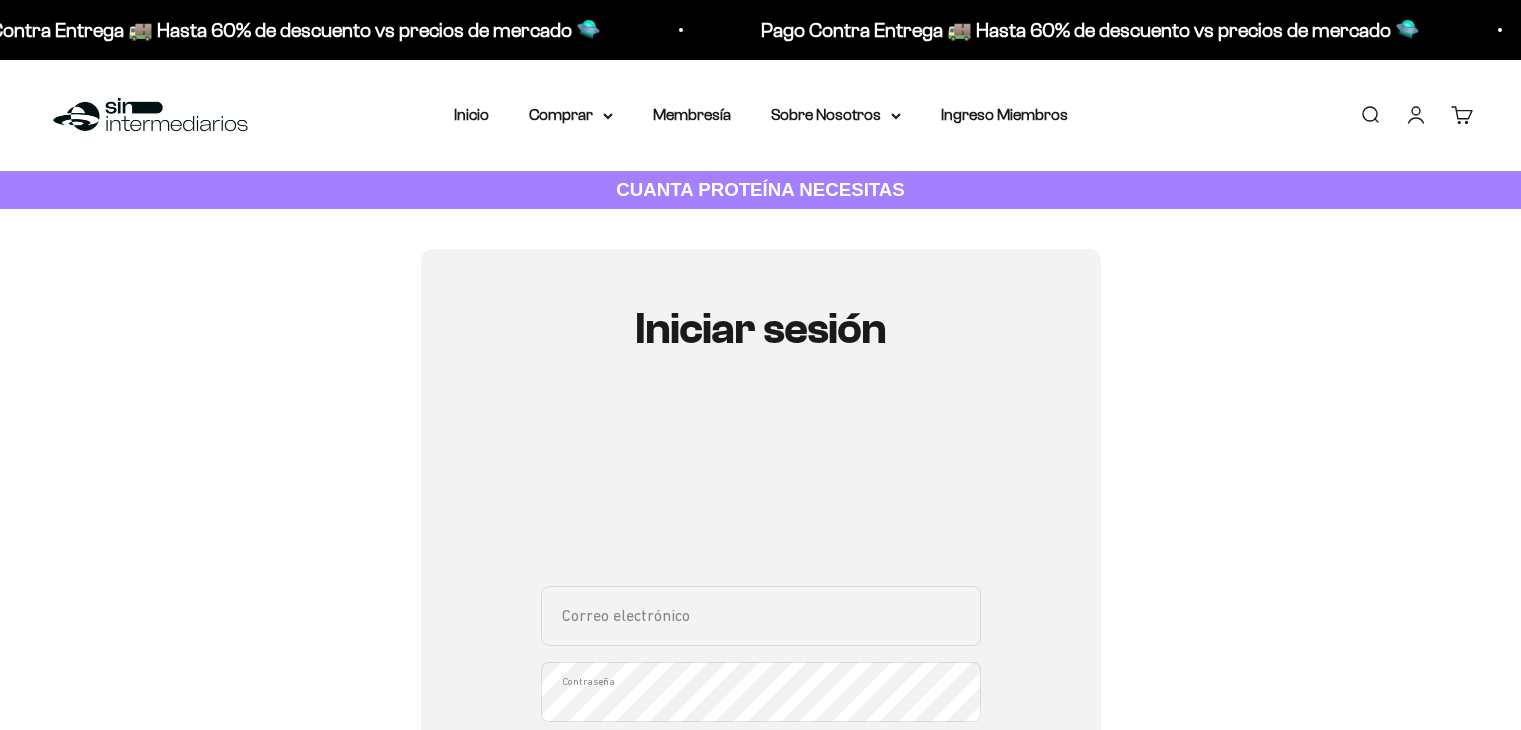 scroll, scrollTop: 0, scrollLeft: 0, axis: both 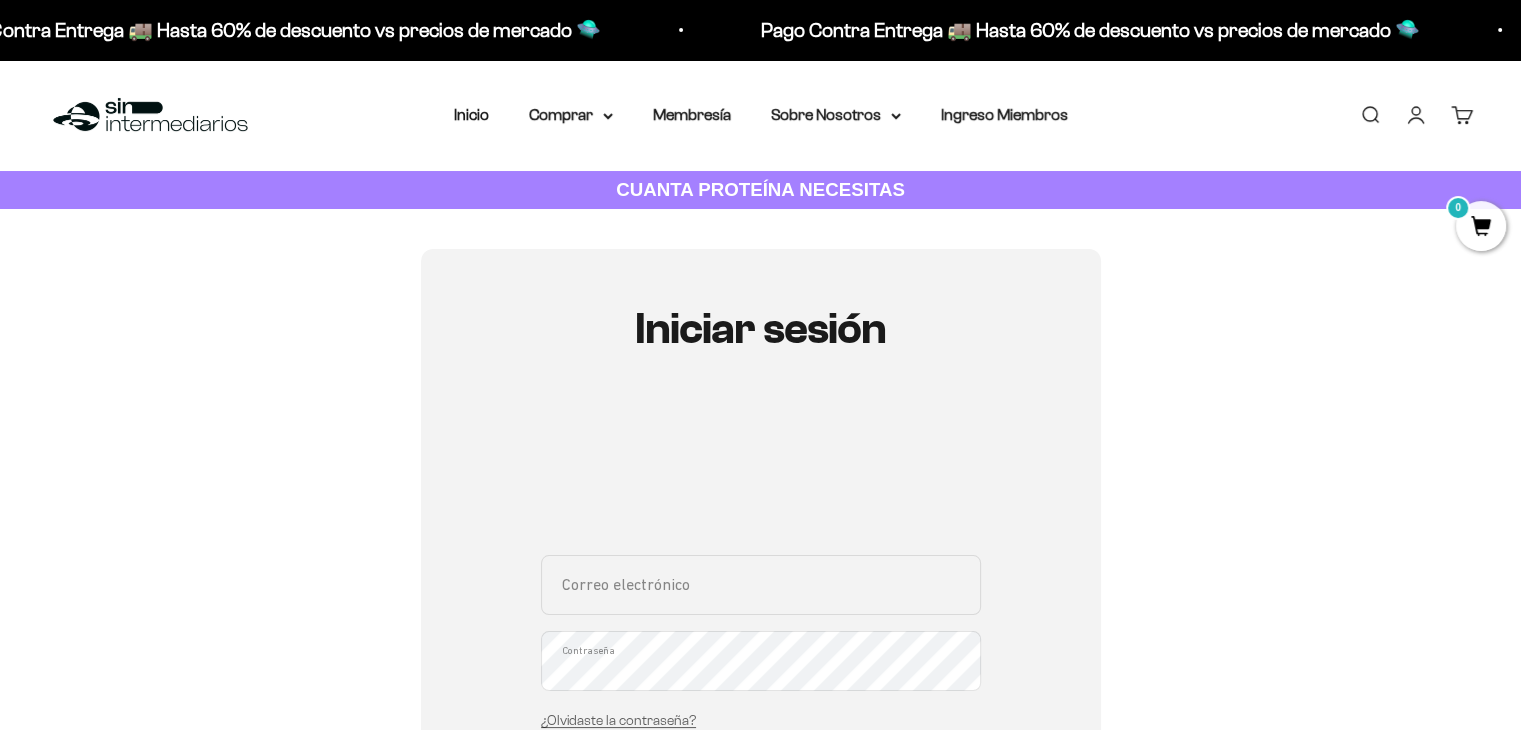 click on "Correo electrónico Contraseña
¿Olvidaste la contraseña?" at bounding box center [761, 648] 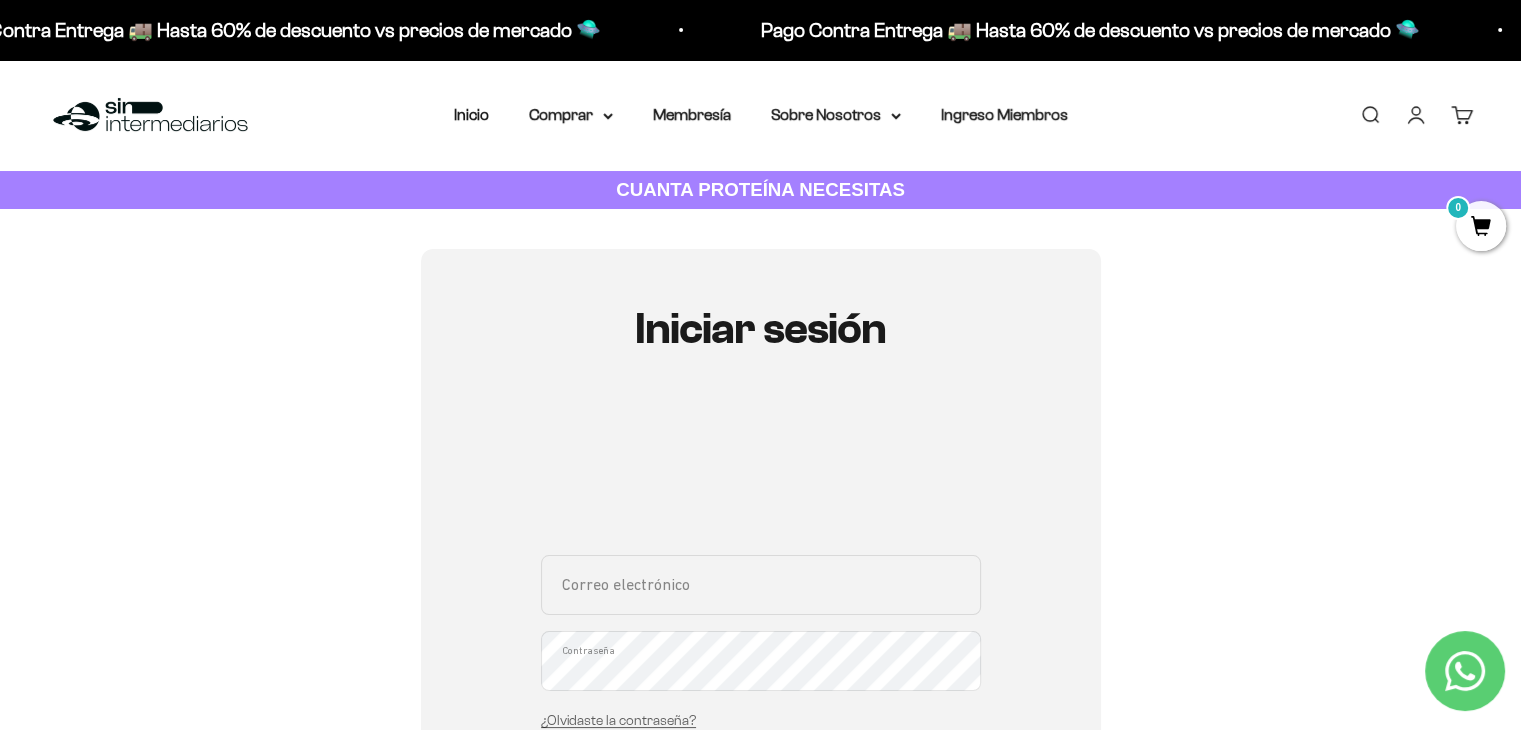 click on "Correo electrónico" at bounding box center (761, 585) 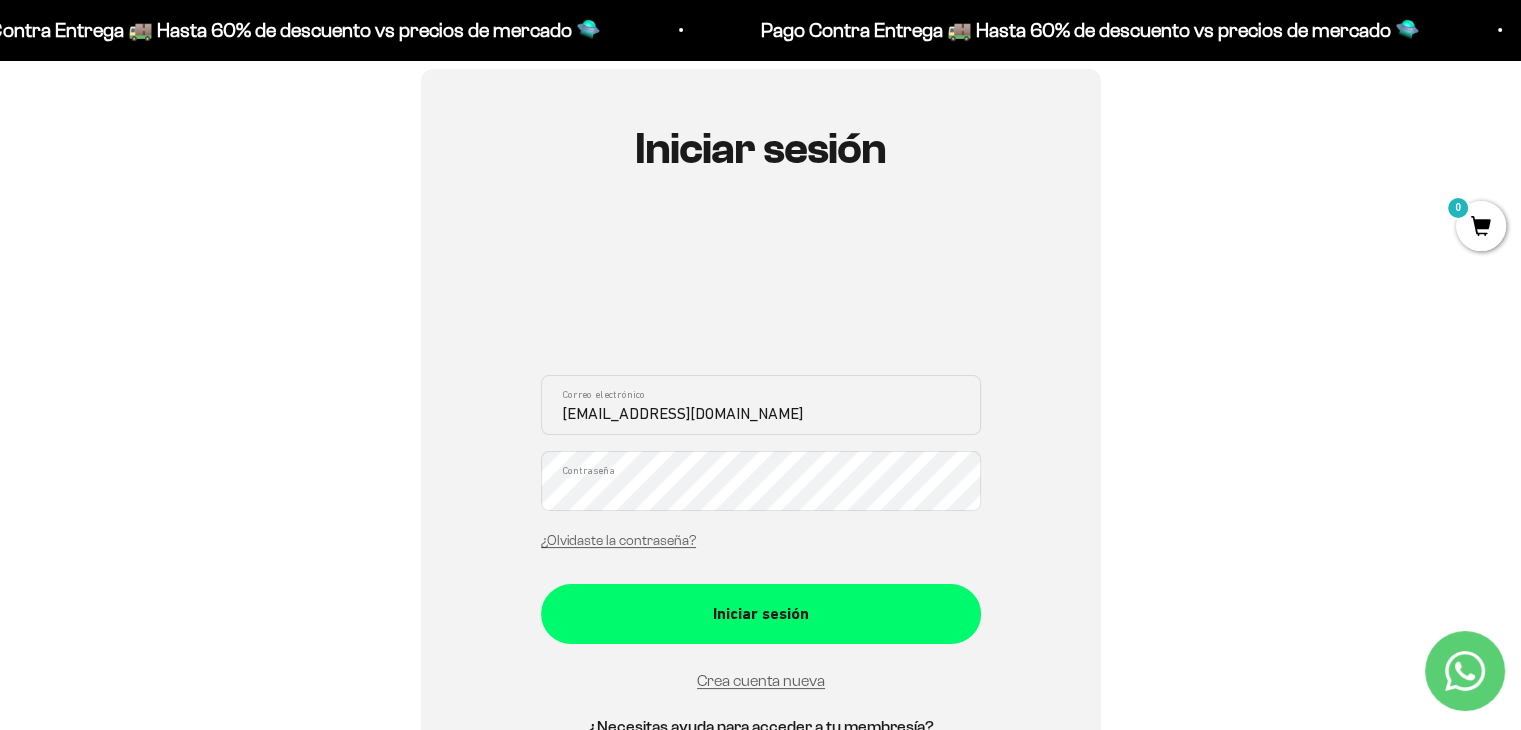 scroll, scrollTop: 180, scrollLeft: 0, axis: vertical 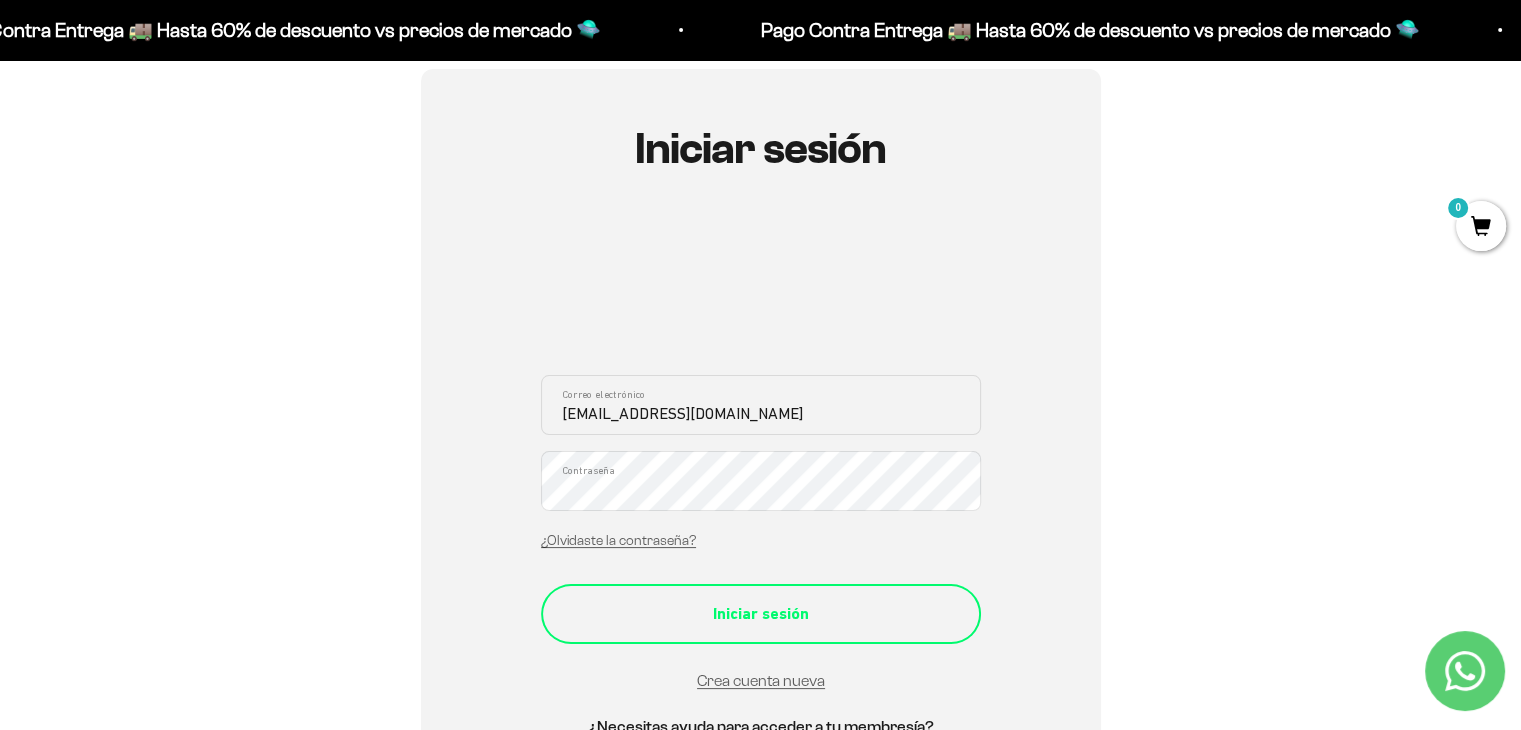 click on "Iniciar sesión" at bounding box center [761, 614] 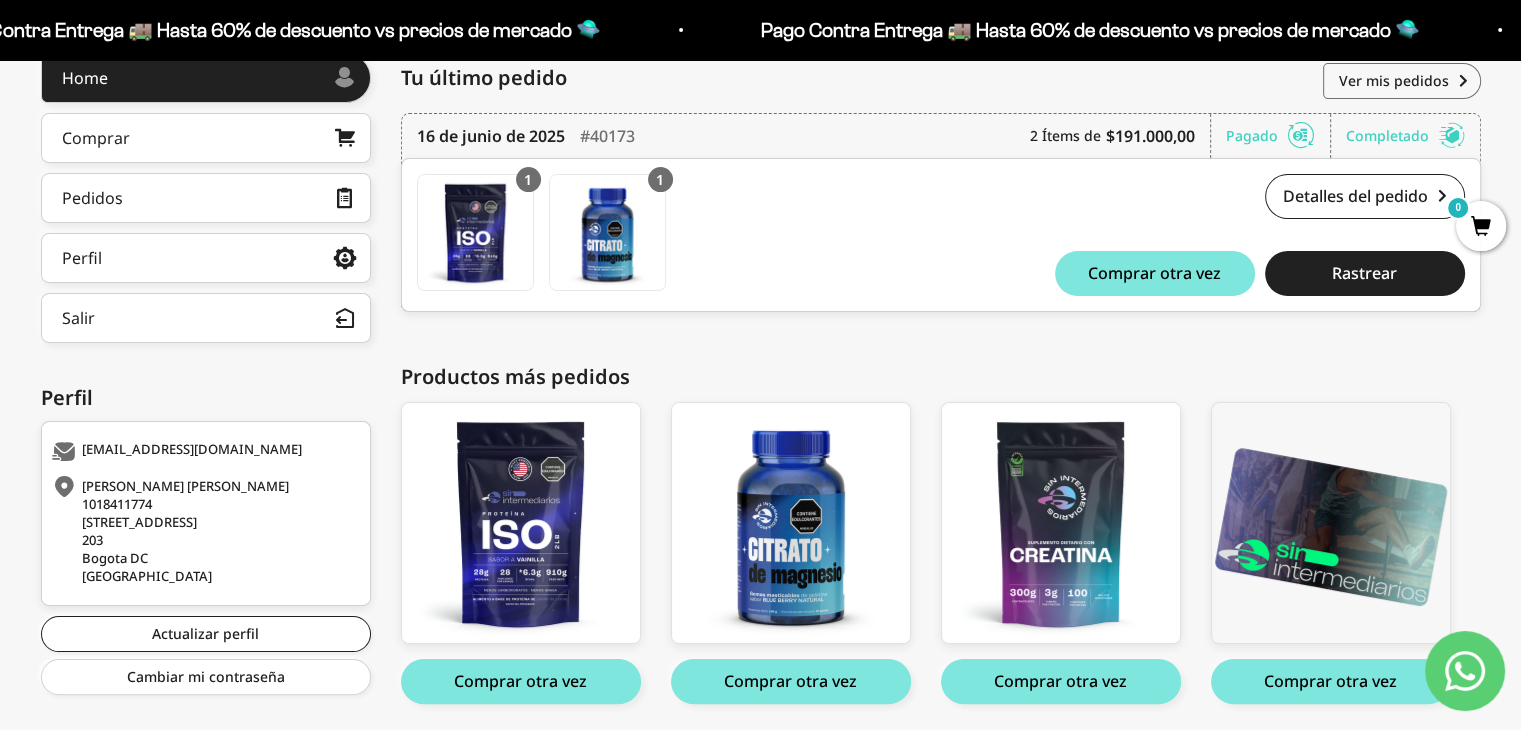 scroll, scrollTop: 288, scrollLeft: 0, axis: vertical 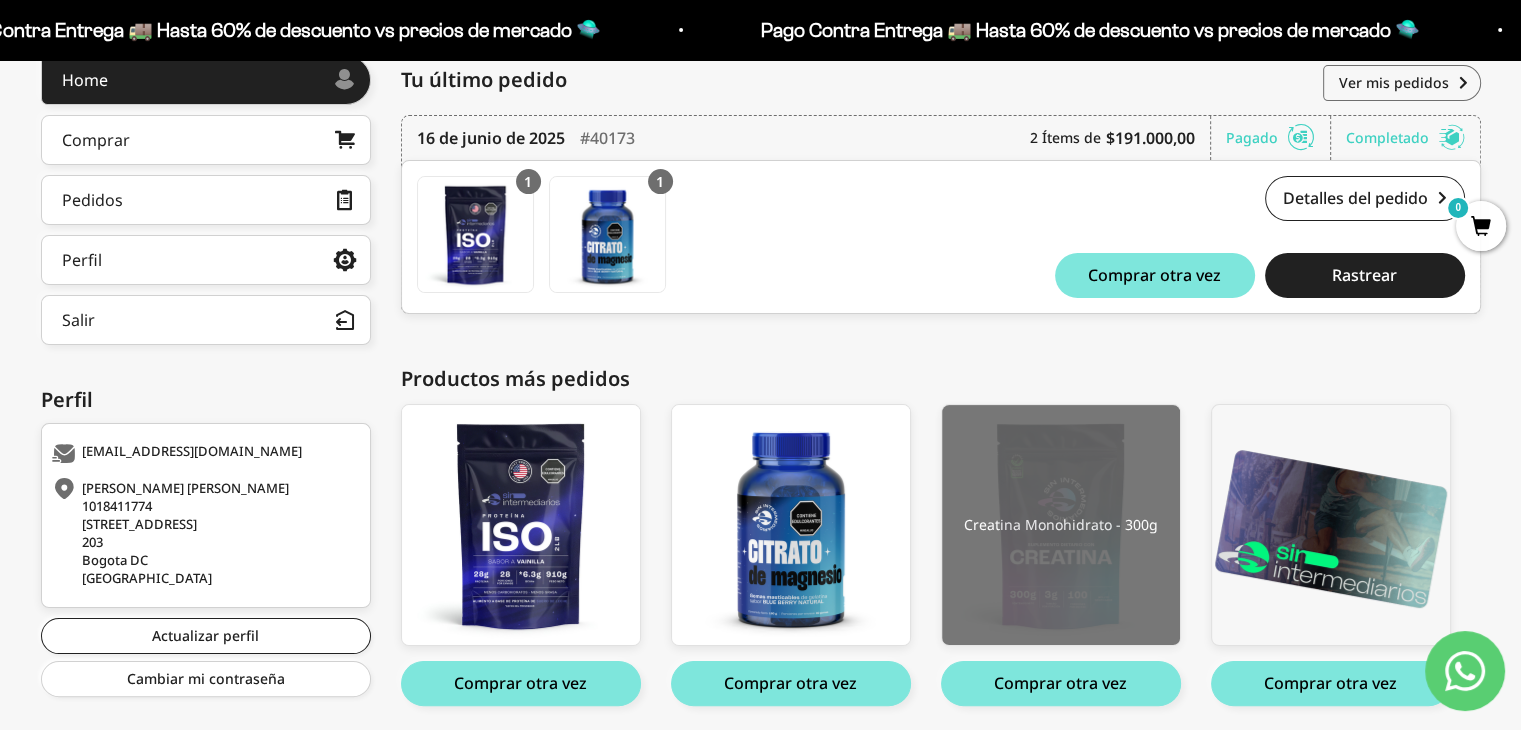click at bounding box center (1061, 525) 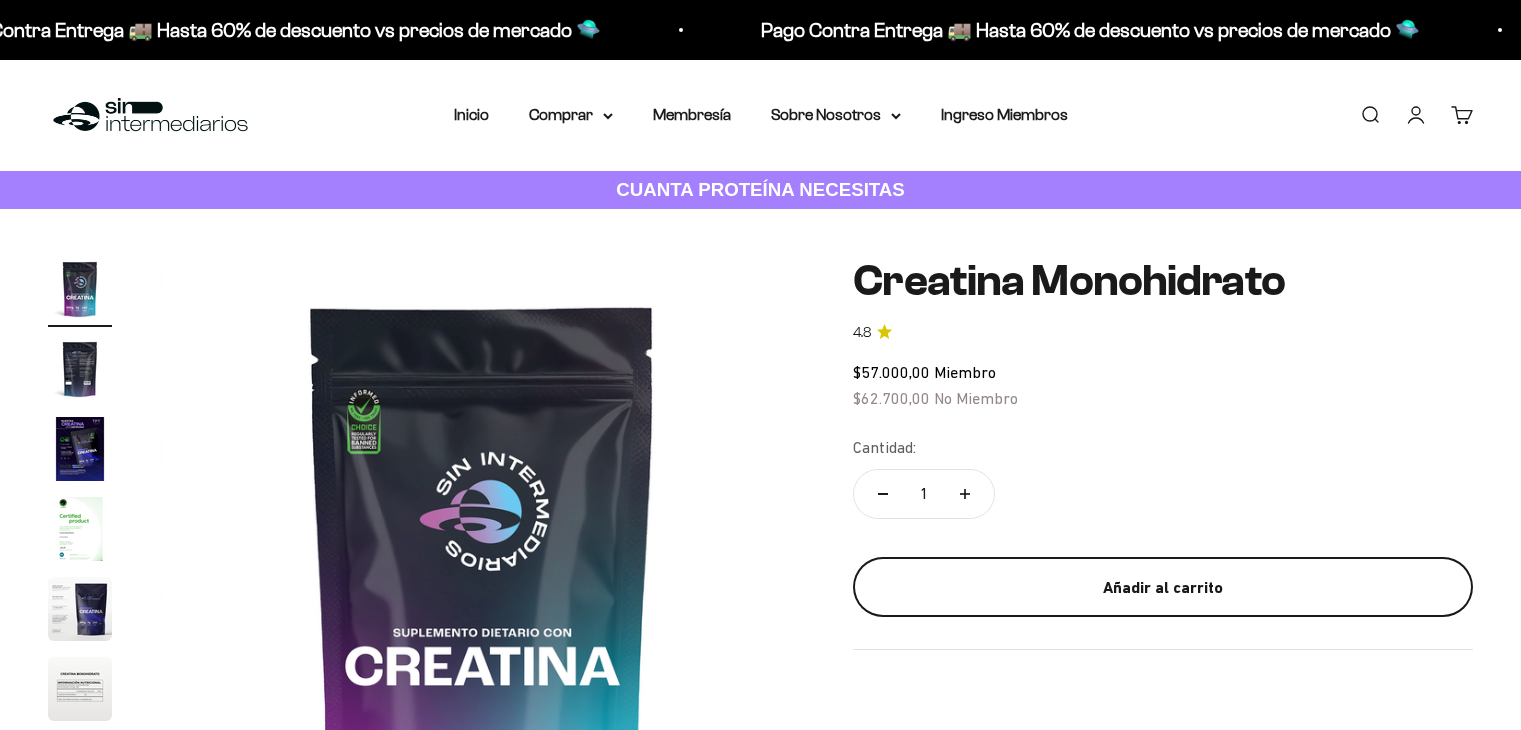 scroll, scrollTop: 0, scrollLeft: 0, axis: both 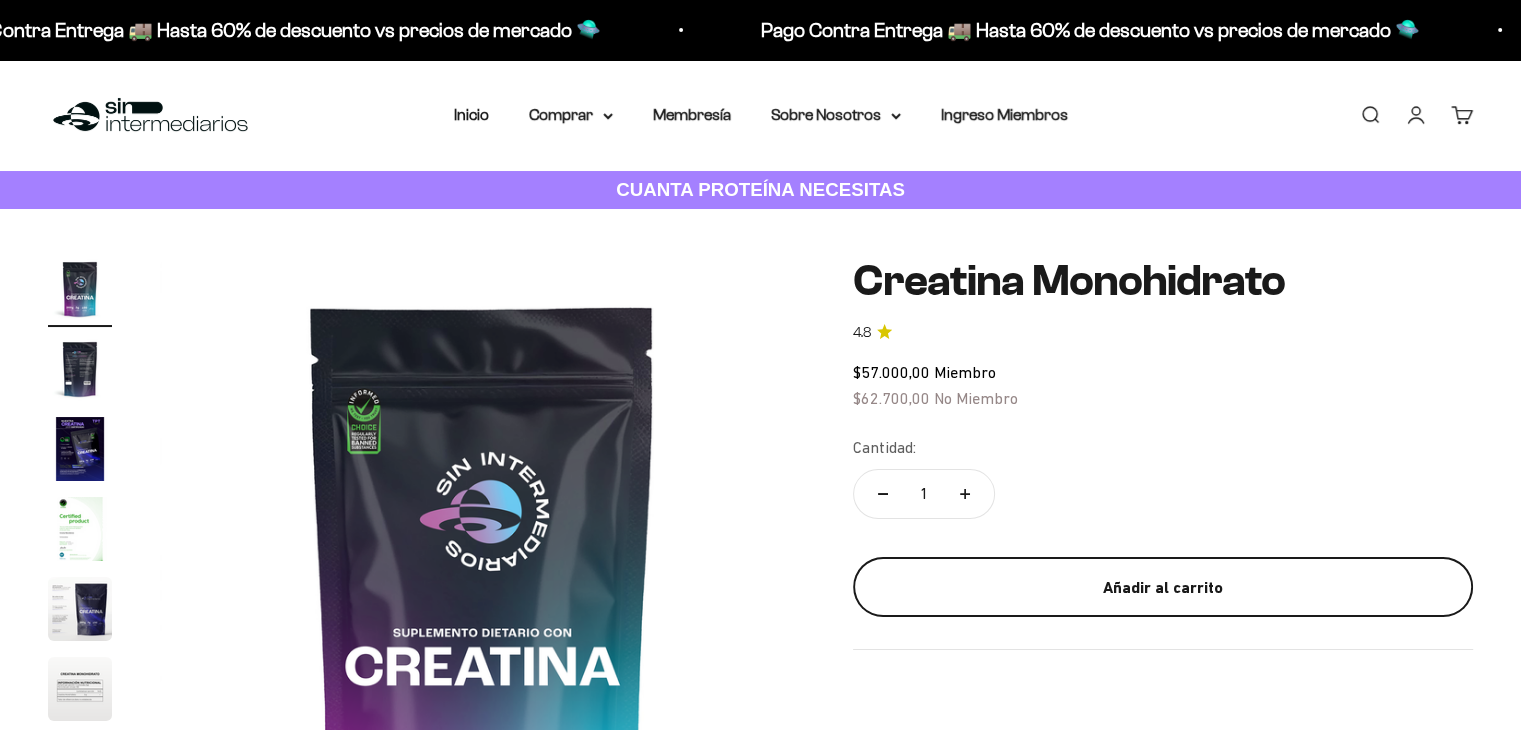 click on "Añadir al carrito" at bounding box center [1163, 588] 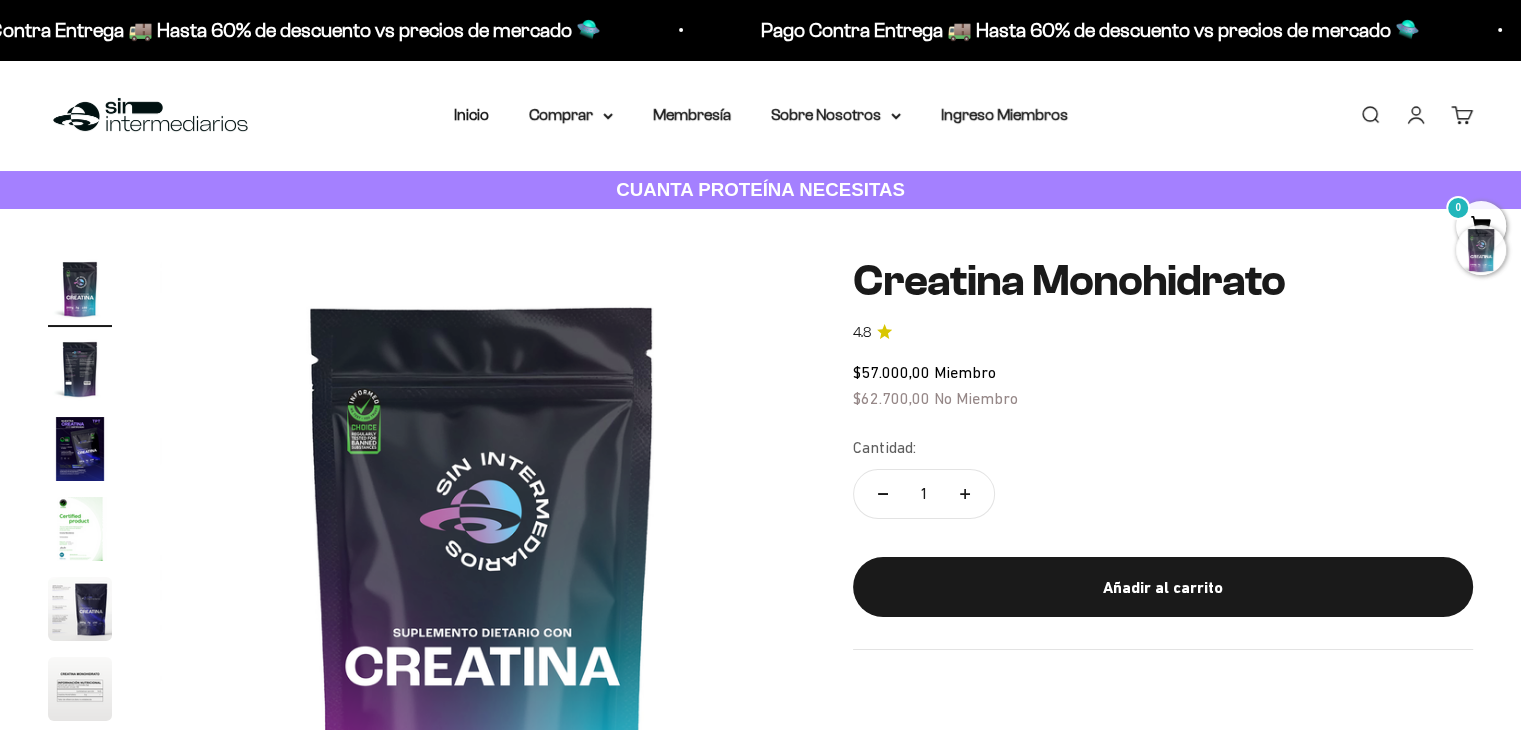 scroll, scrollTop: 0, scrollLeft: 0, axis: both 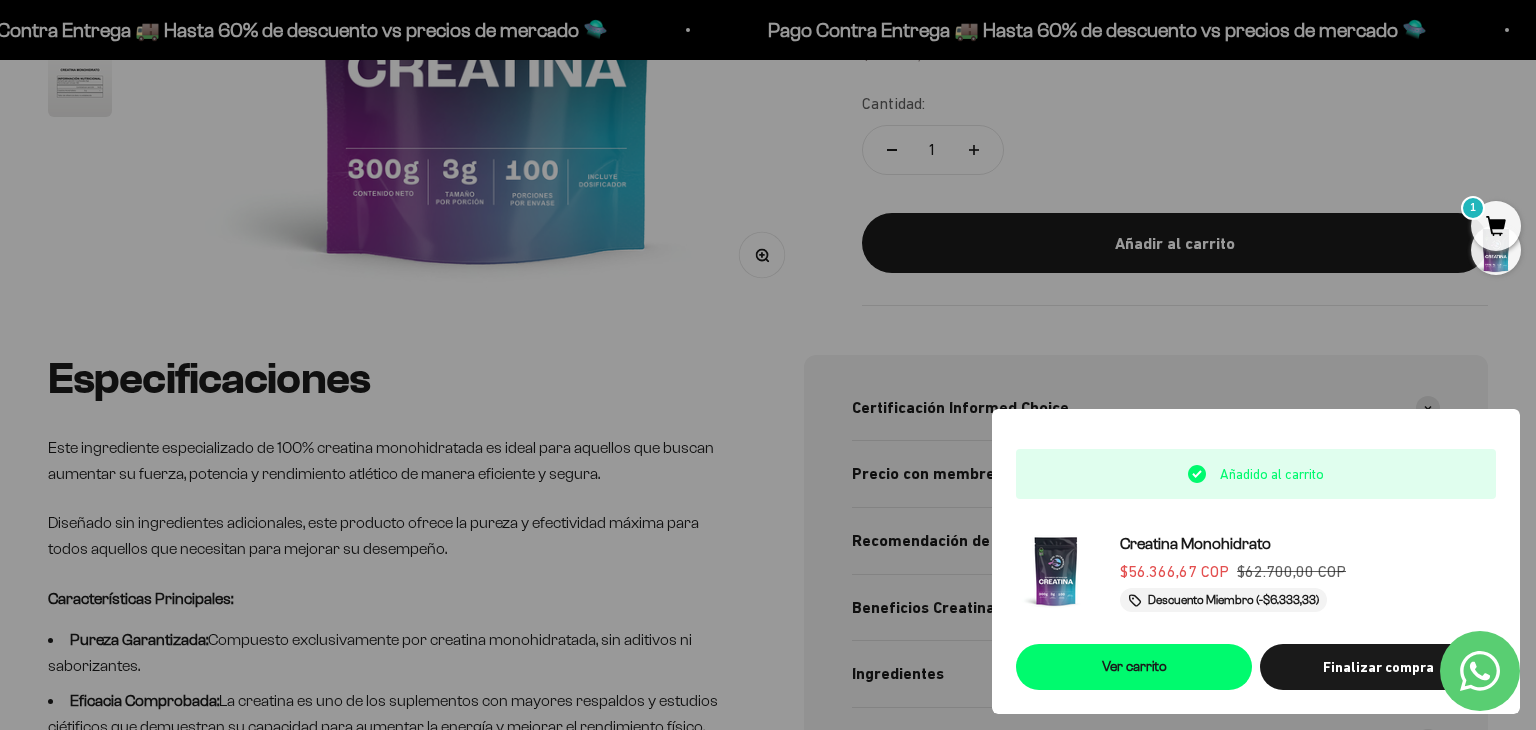 click at bounding box center (768, 365) 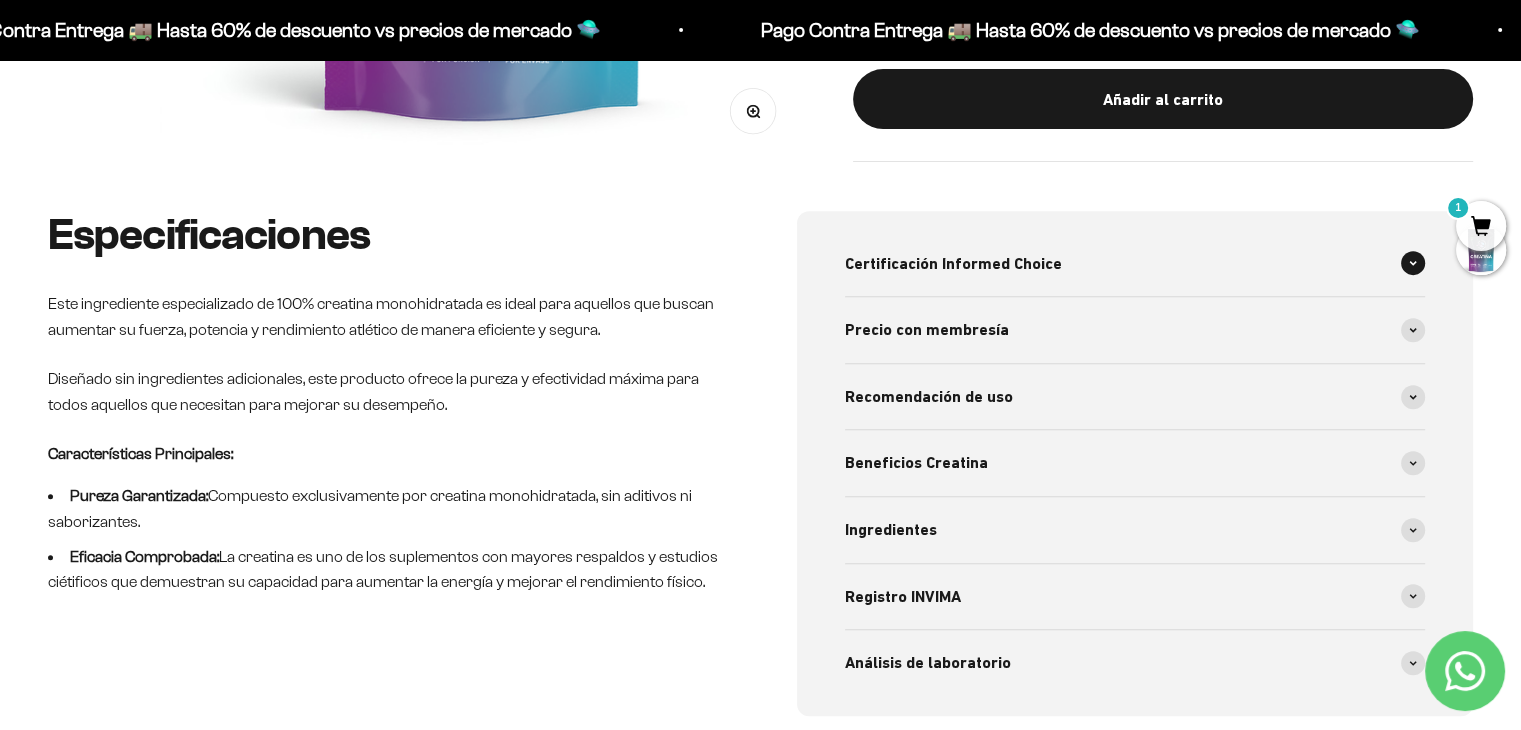scroll, scrollTop: 0, scrollLeft: 0, axis: both 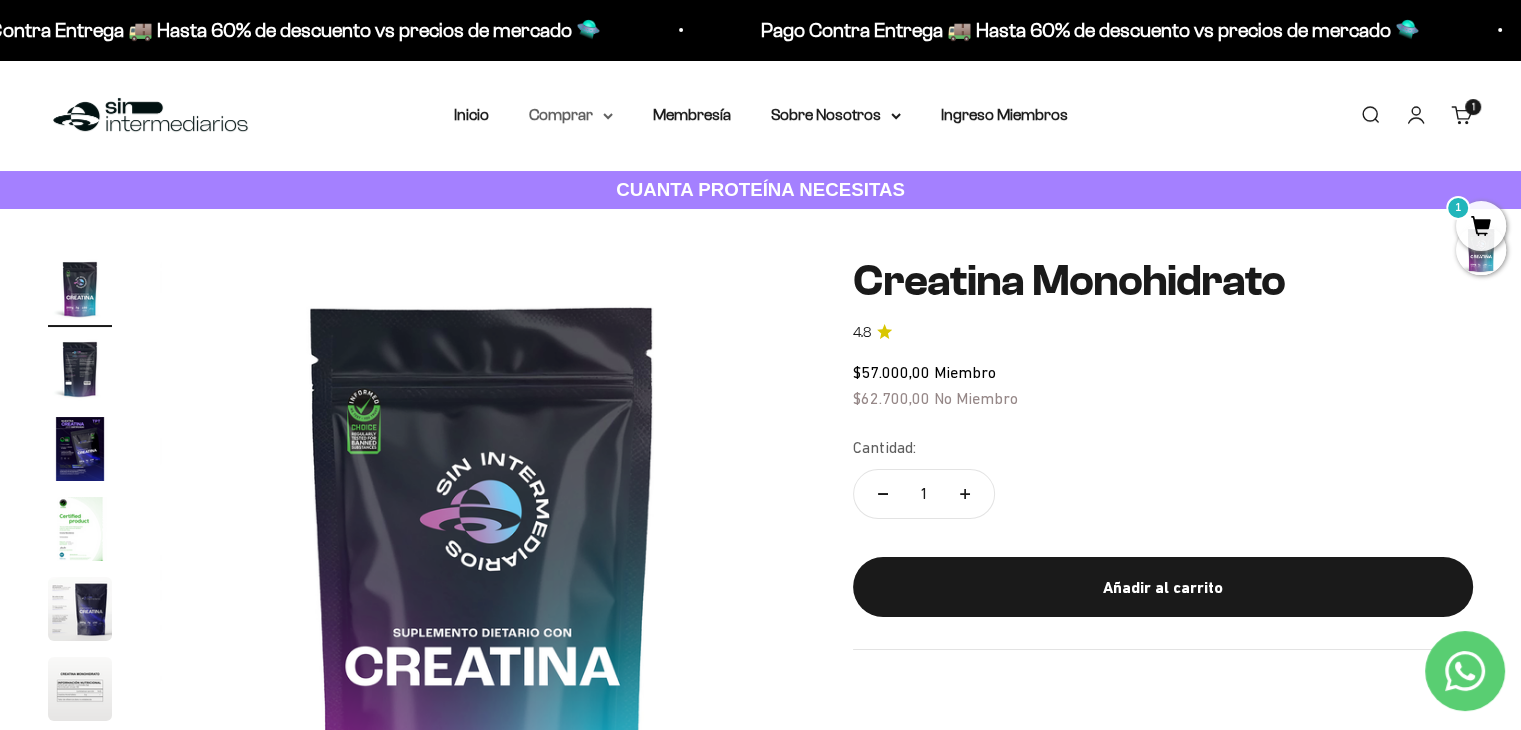 click on "Comprar" at bounding box center (571, 115) 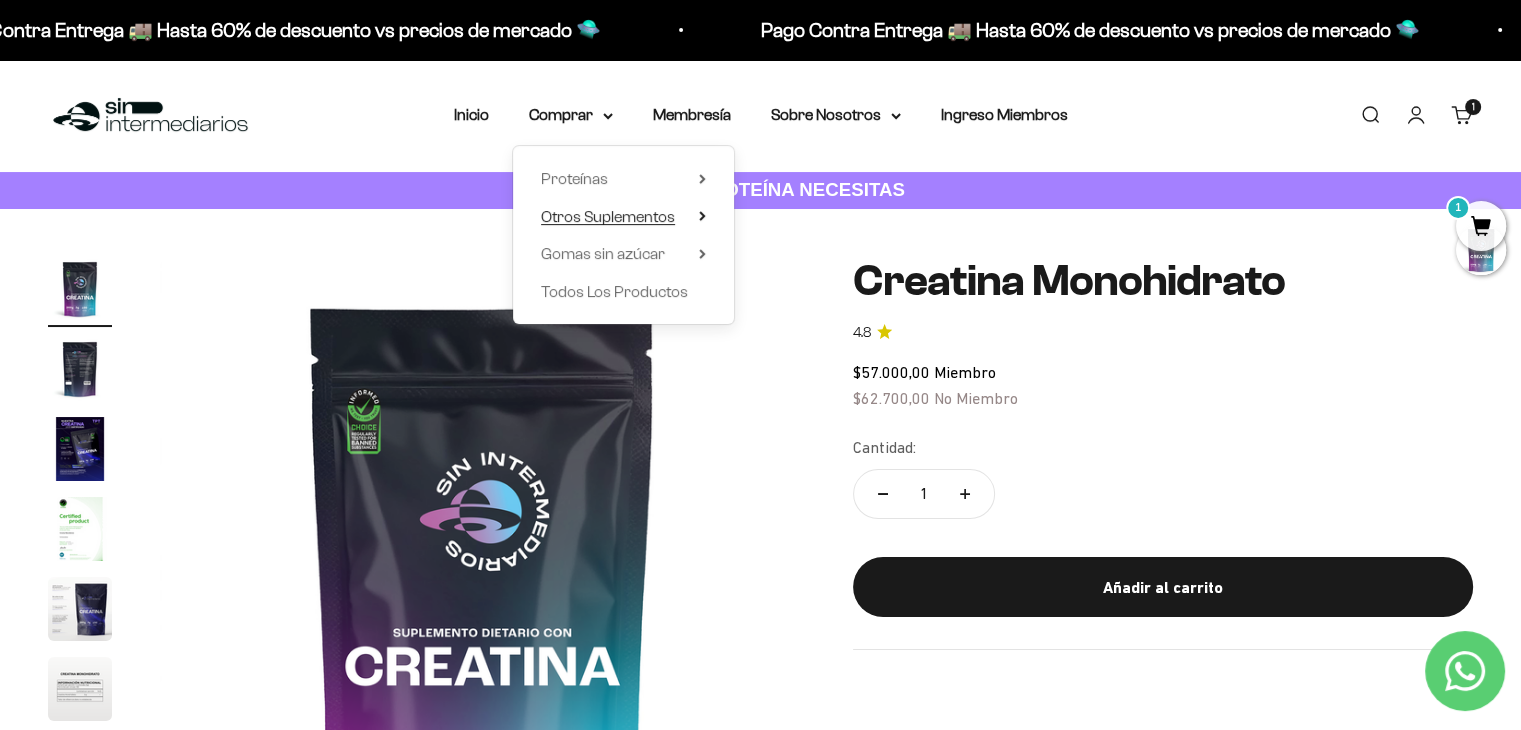 click on "Otros Suplementos" at bounding box center (608, 216) 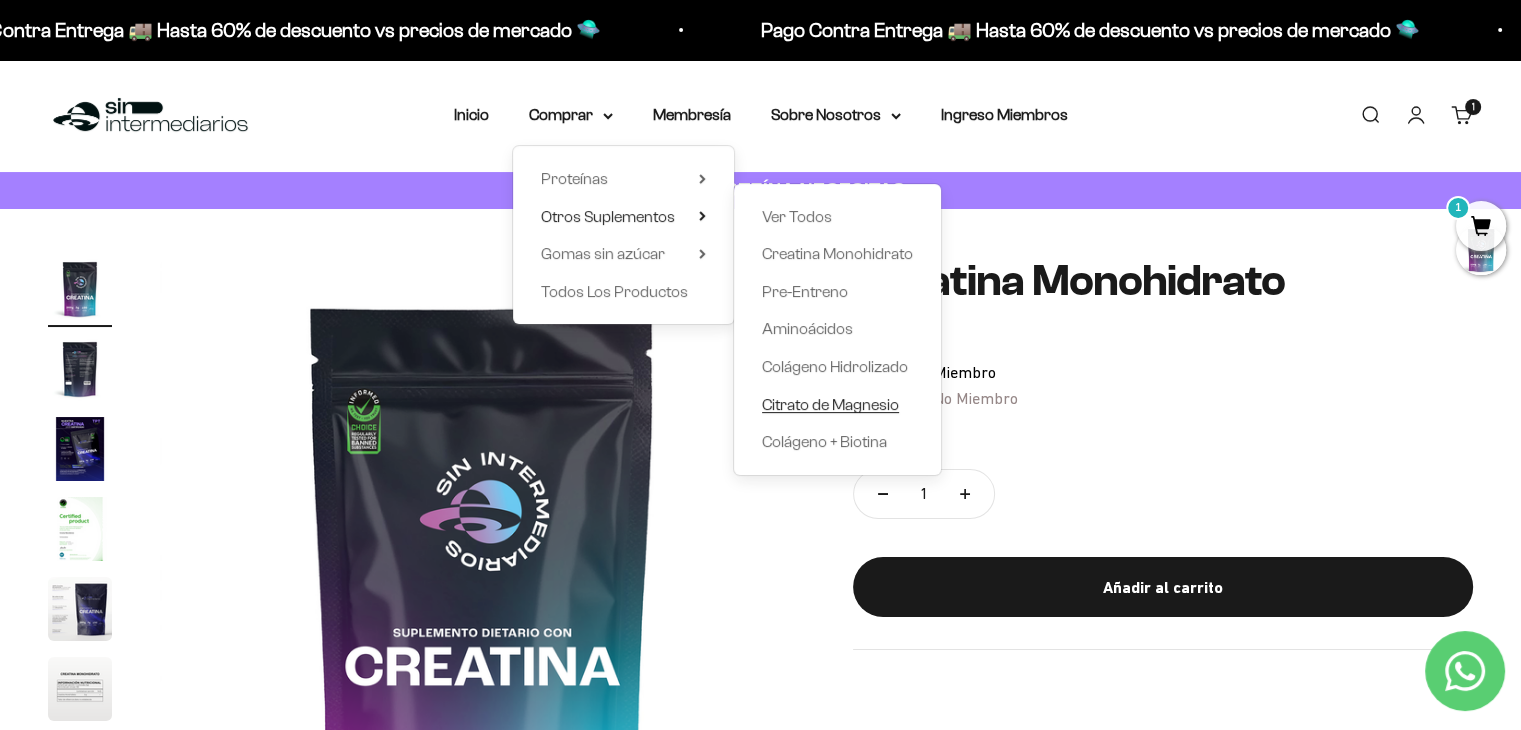 click on "Citrato de Magnesio" at bounding box center [830, 404] 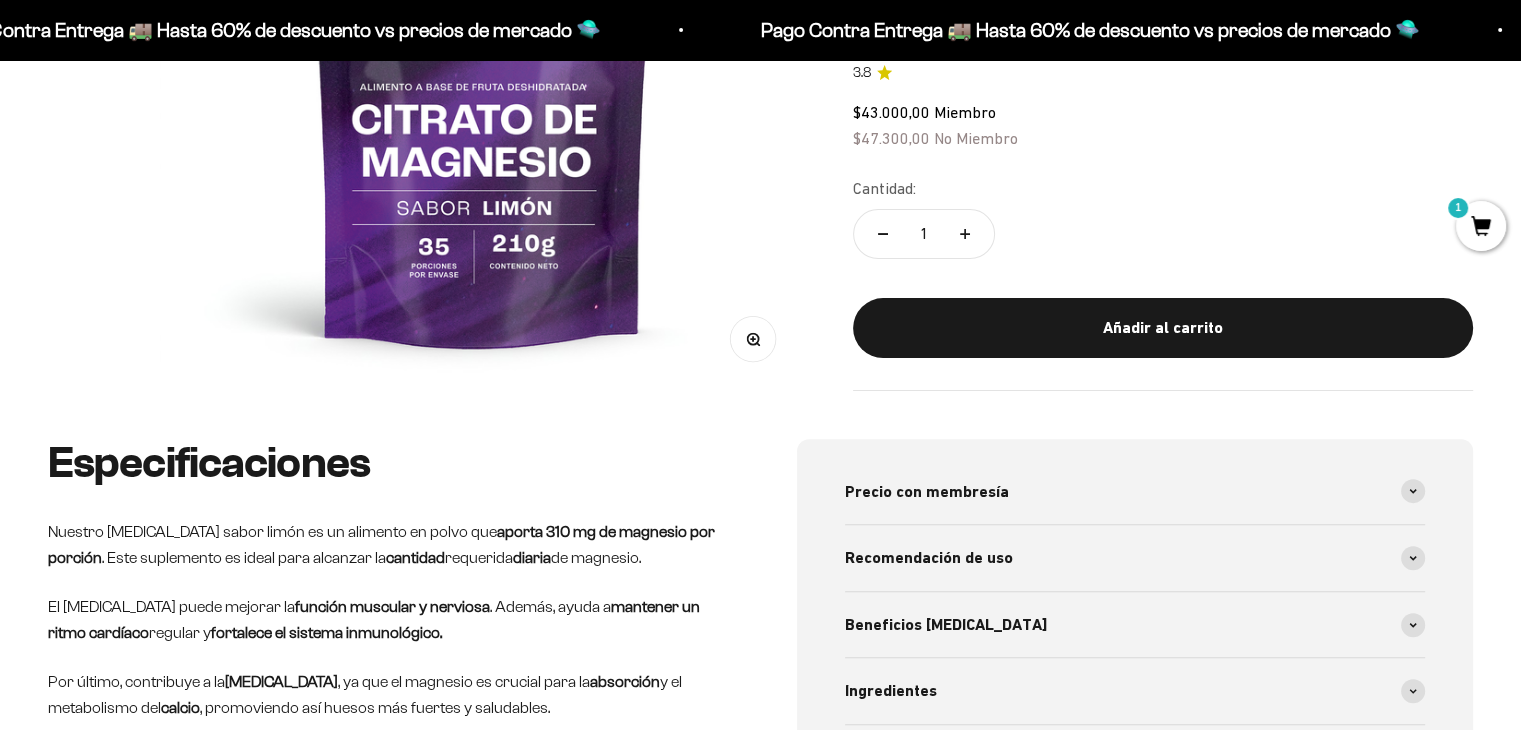scroll, scrollTop: 906, scrollLeft: 0, axis: vertical 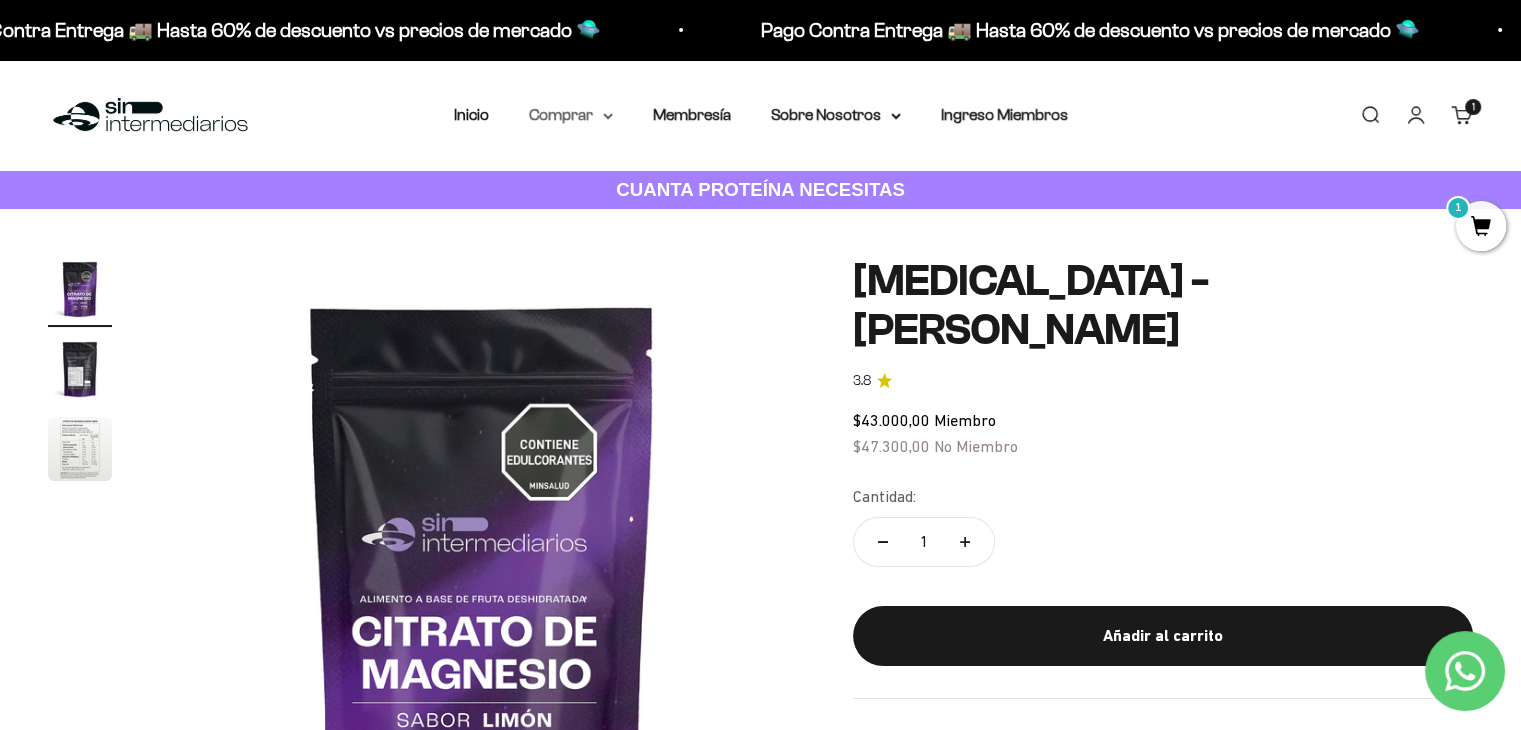 click on "Comprar" at bounding box center (571, 115) 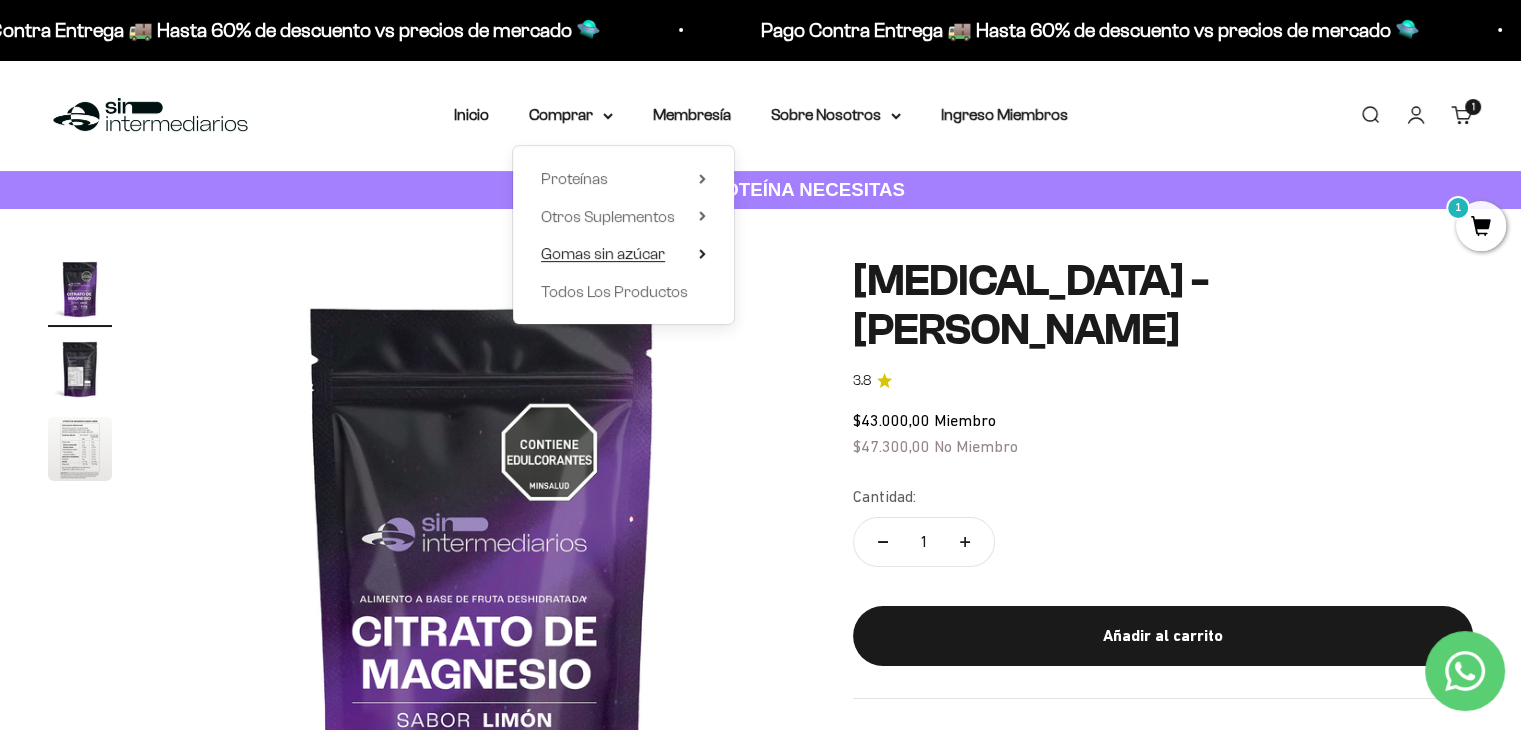 click on "Gomas sin azúcar" at bounding box center (603, 253) 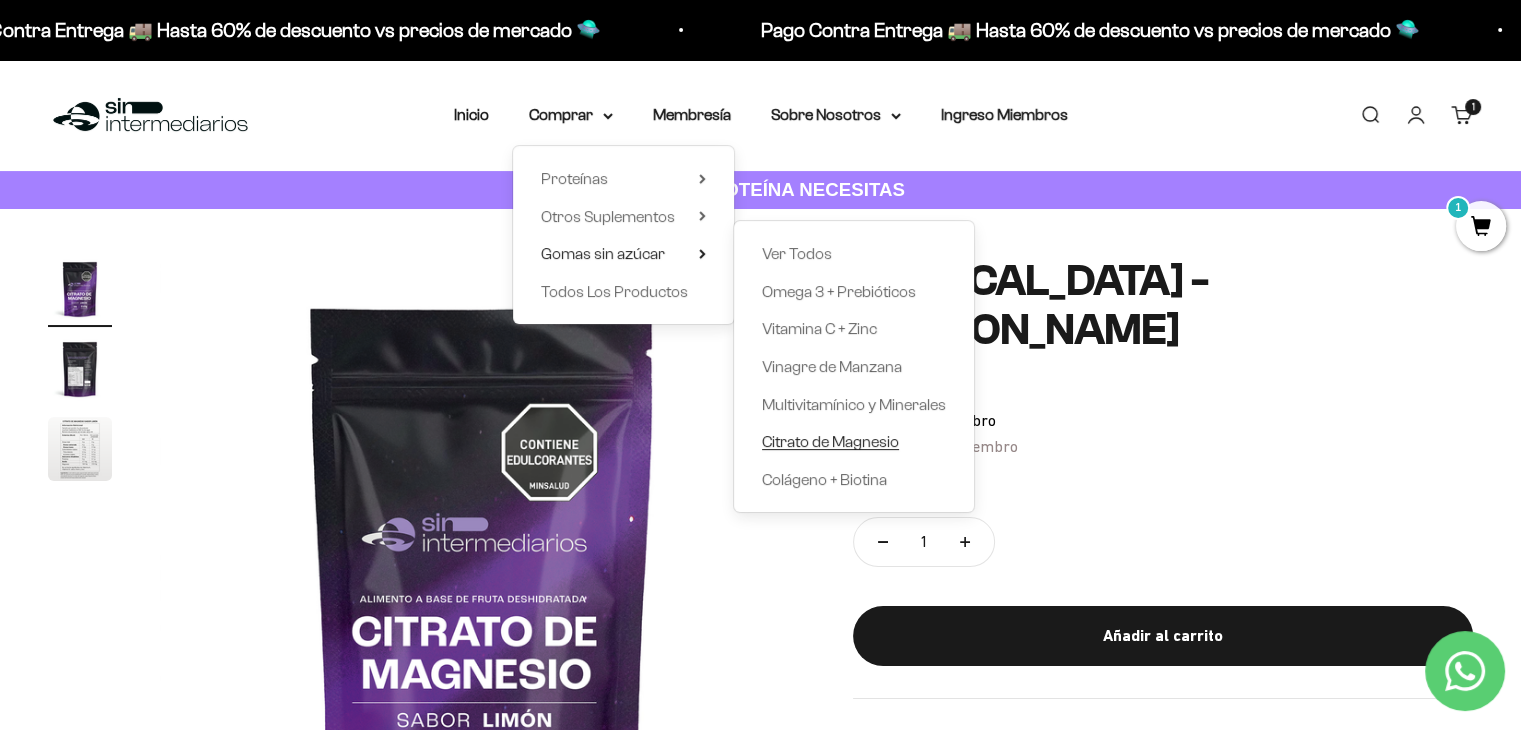 click on "Citrato de Magnesio" at bounding box center [830, 441] 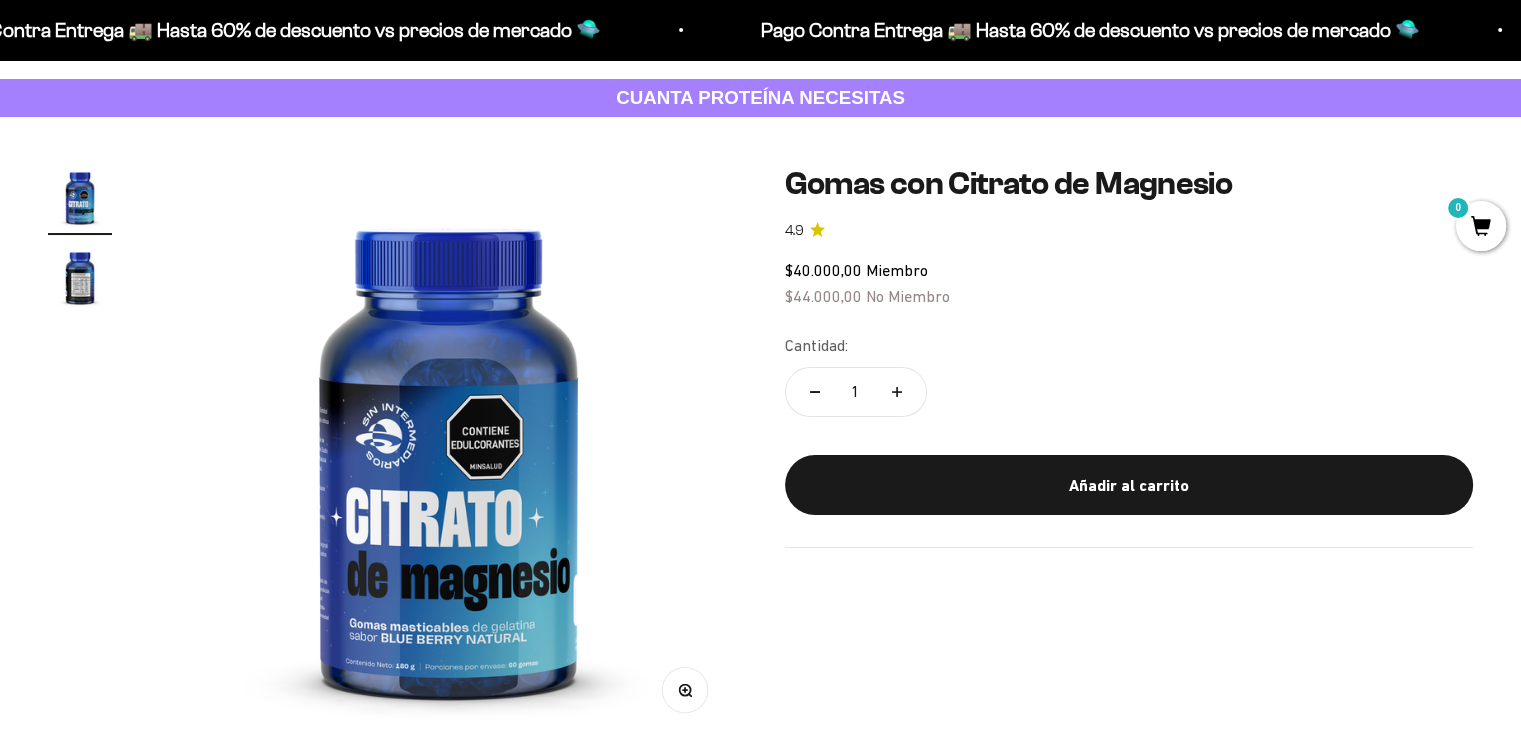 scroll, scrollTop: 119, scrollLeft: 0, axis: vertical 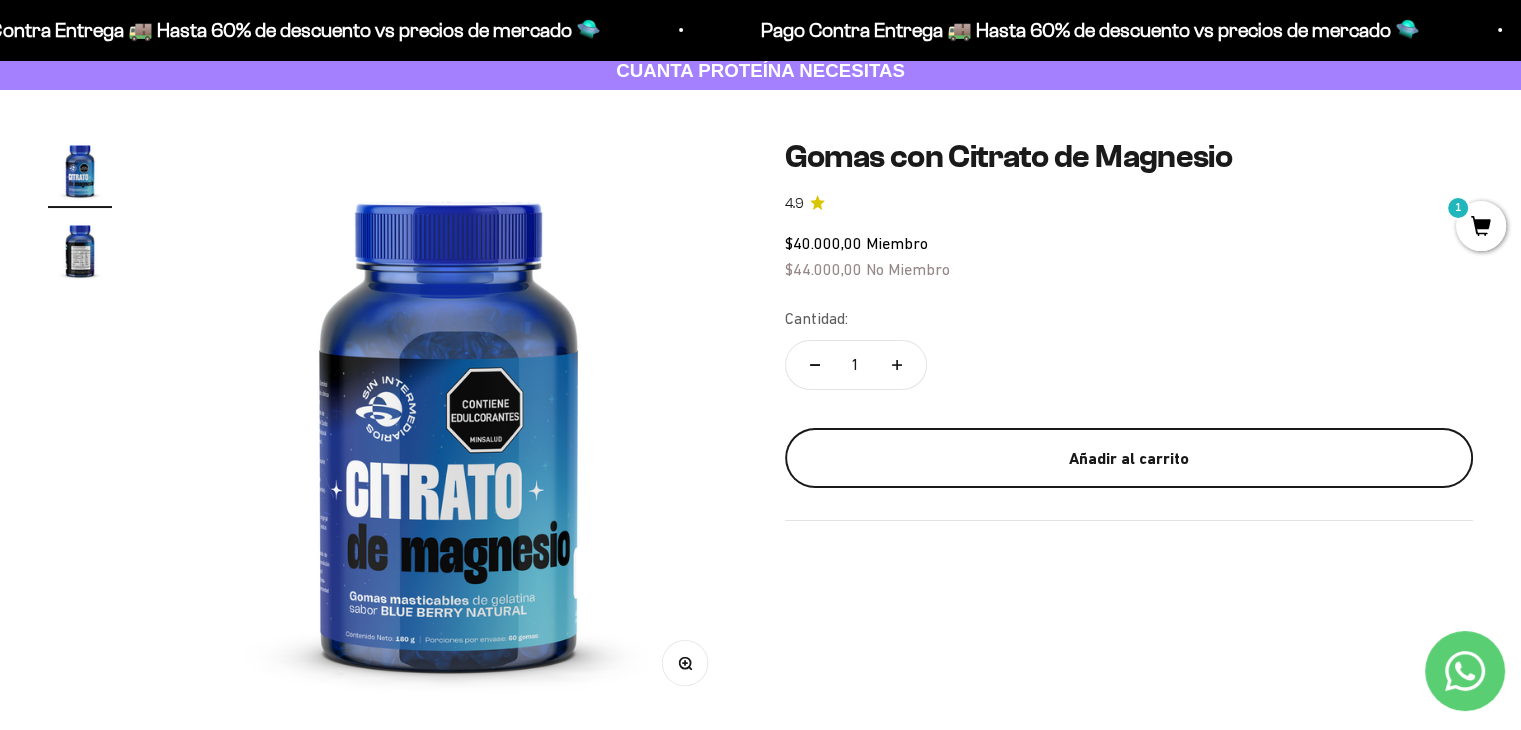 click on "Añadir al carrito" at bounding box center [1129, 458] 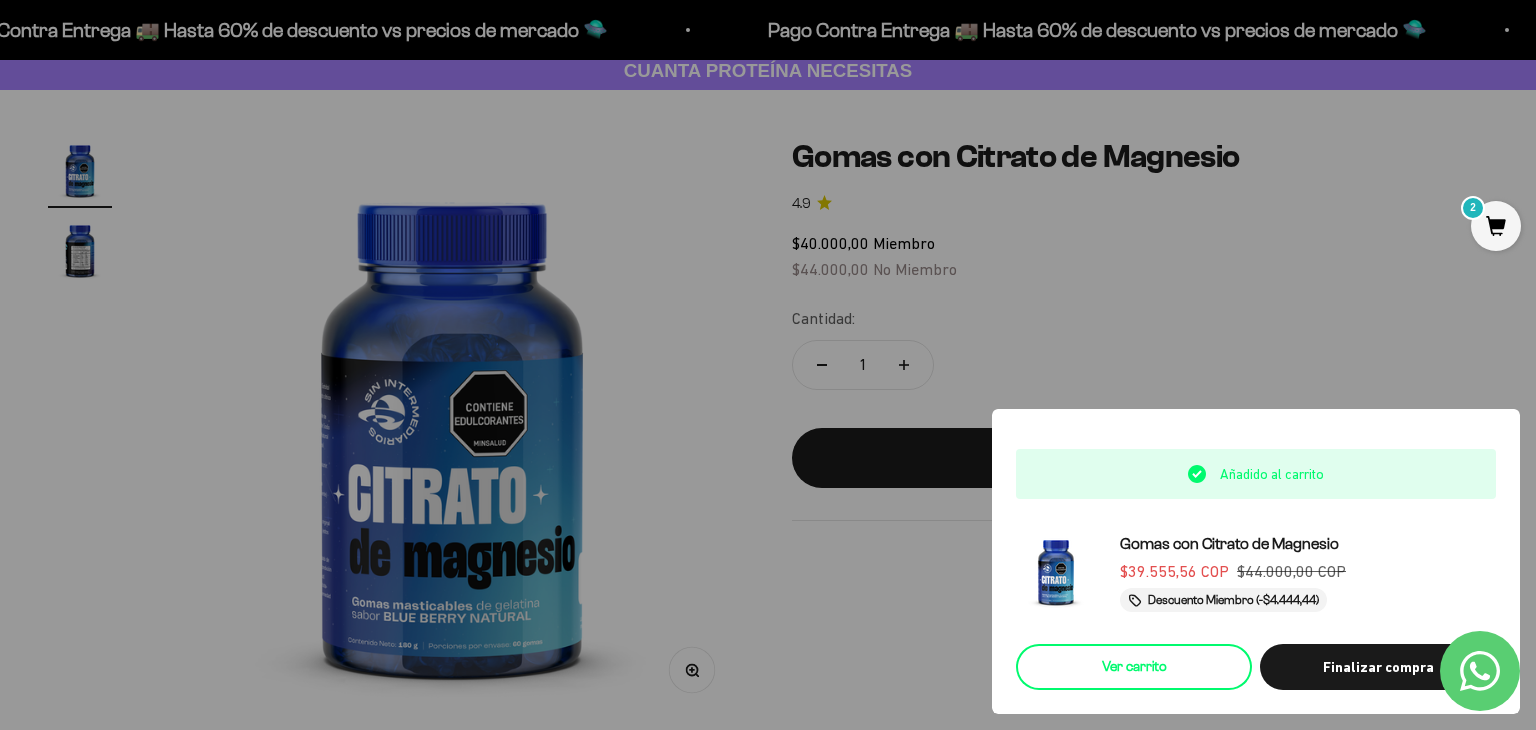 click on "Ver carrito" at bounding box center (1134, 667) 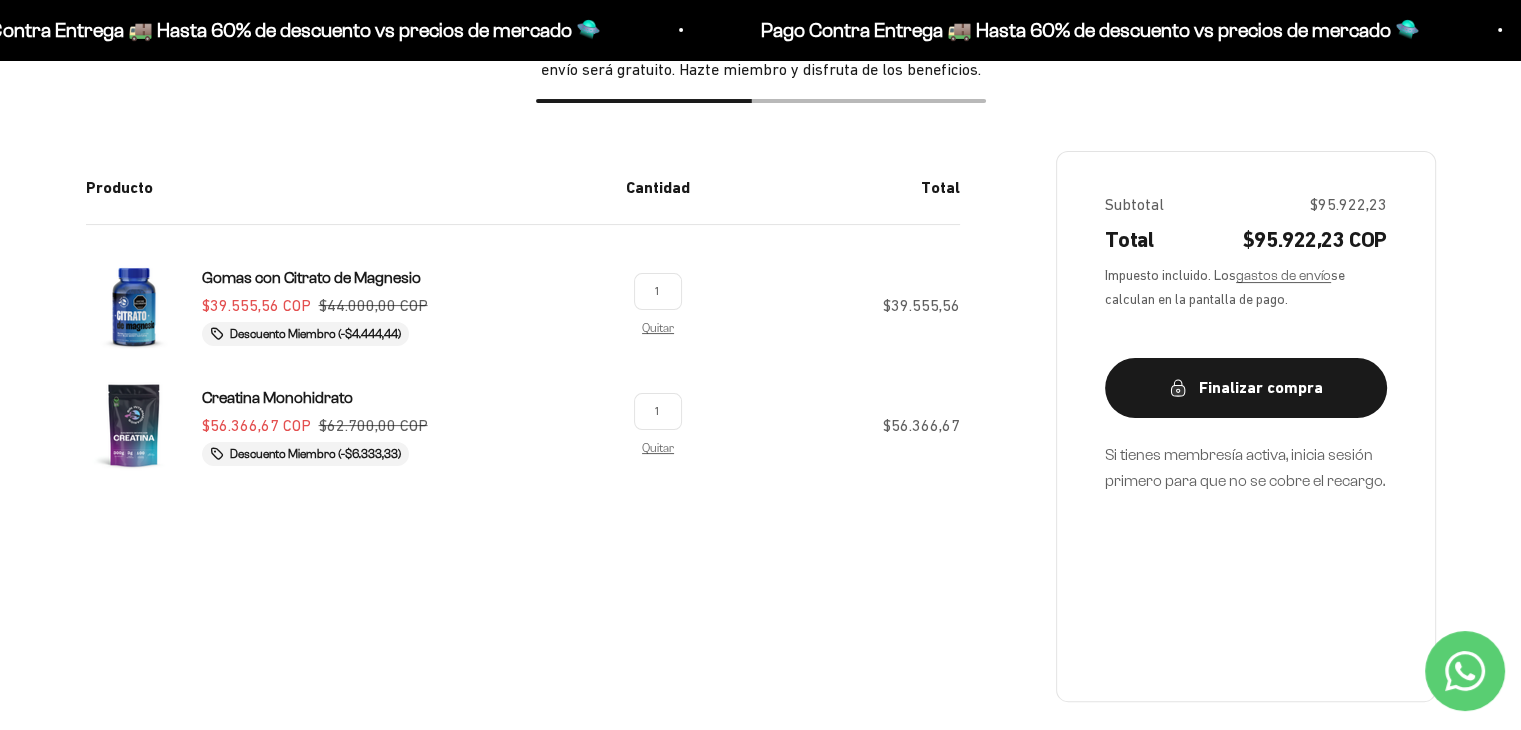 scroll, scrollTop: 304, scrollLeft: 0, axis: vertical 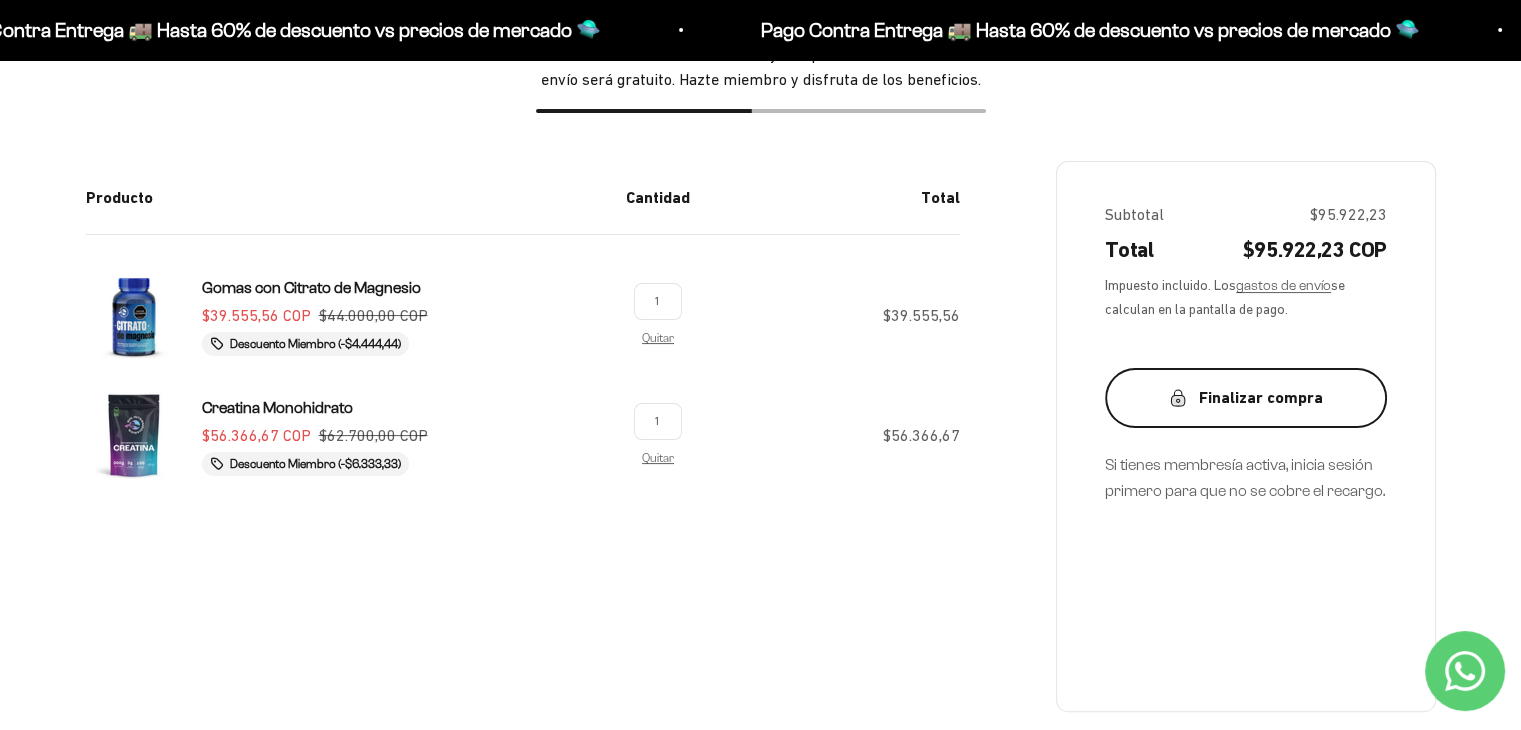 click on "Finalizar compra" at bounding box center (1246, 398) 